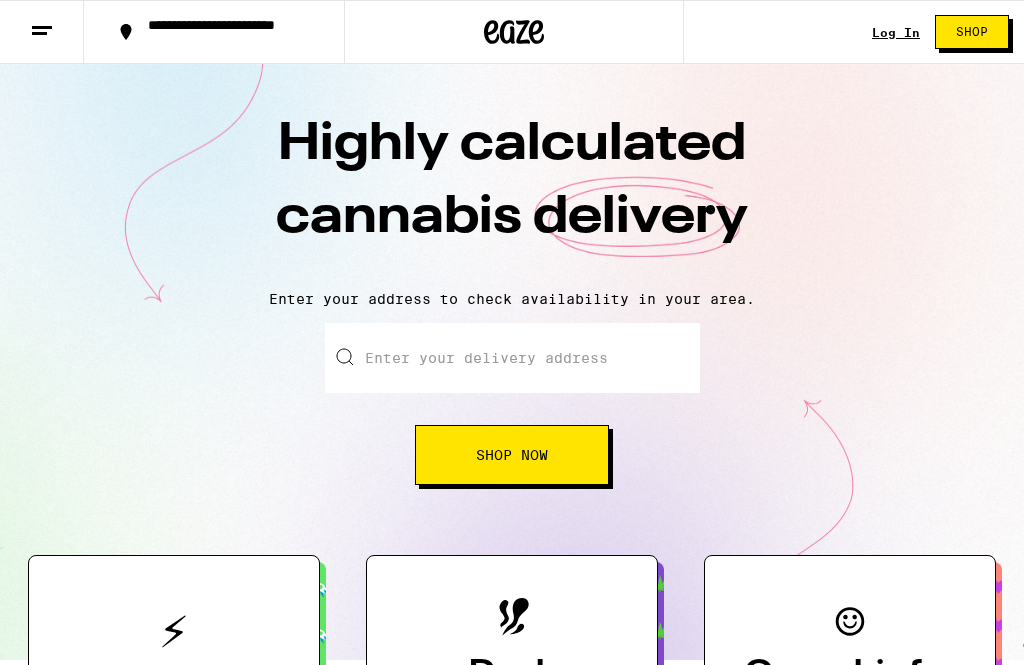 scroll, scrollTop: -33, scrollLeft: 0, axis: vertical 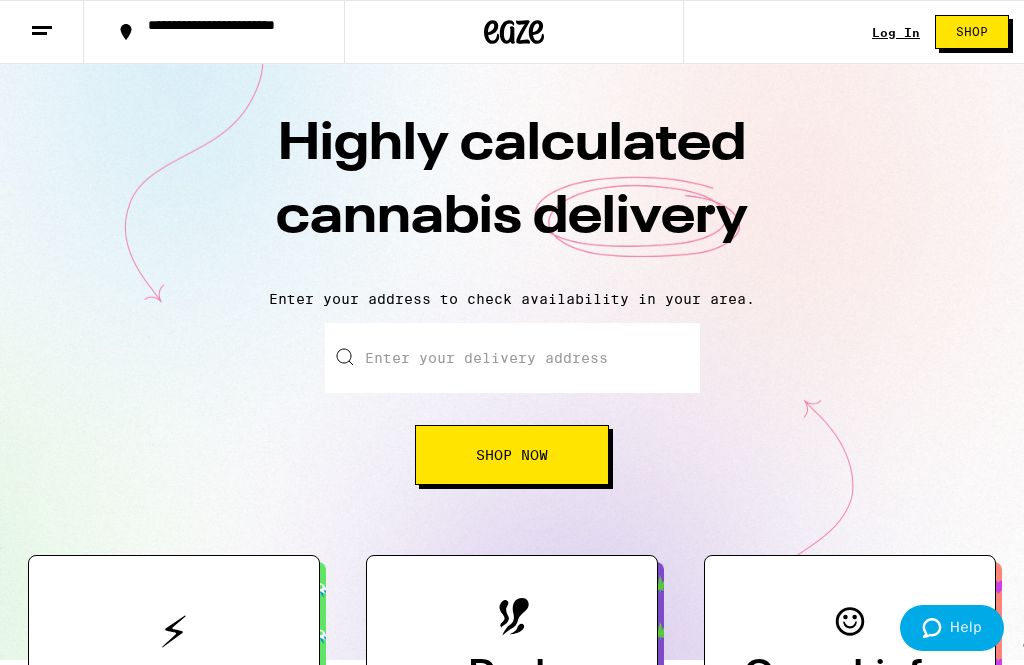 click on "Log In" at bounding box center [896, 32] 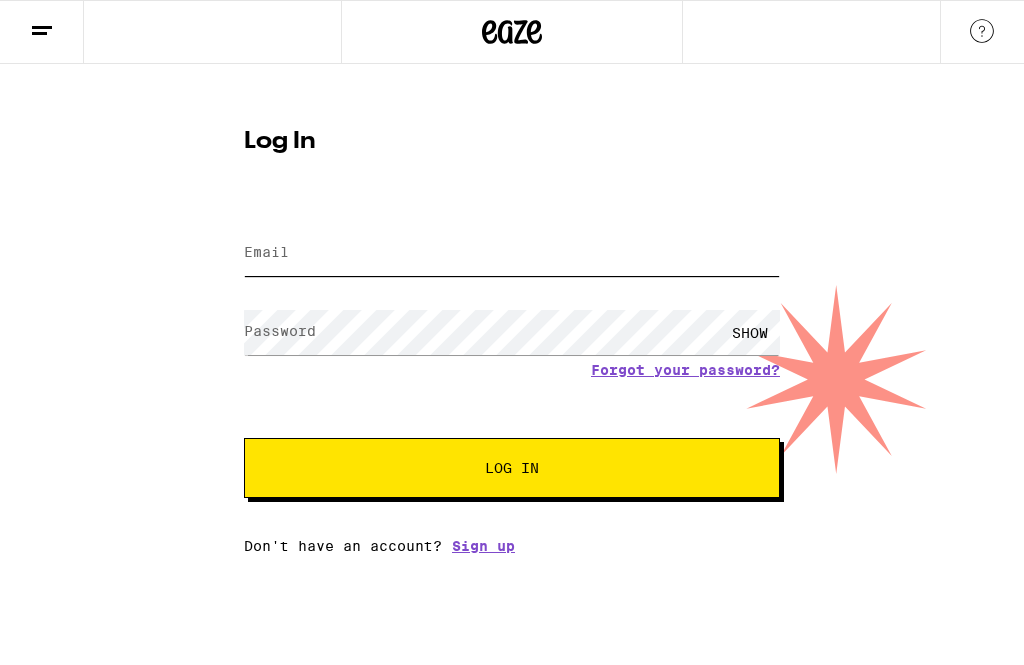 click on "Email" at bounding box center (512, 253) 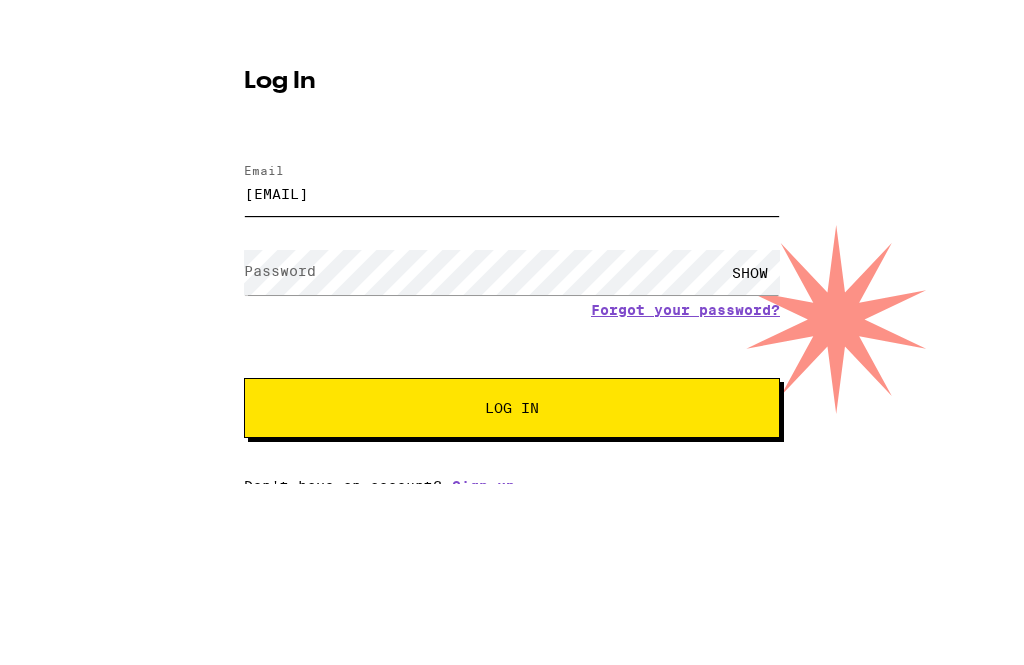 type on "[EMAIL]" 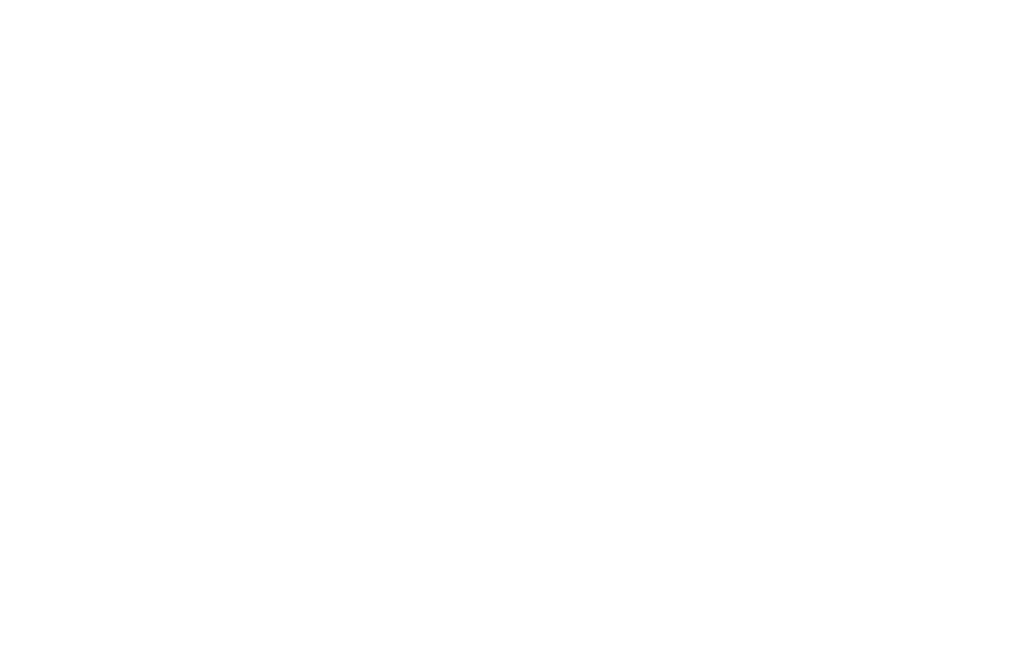 click on "Log In" at bounding box center (512, 468) 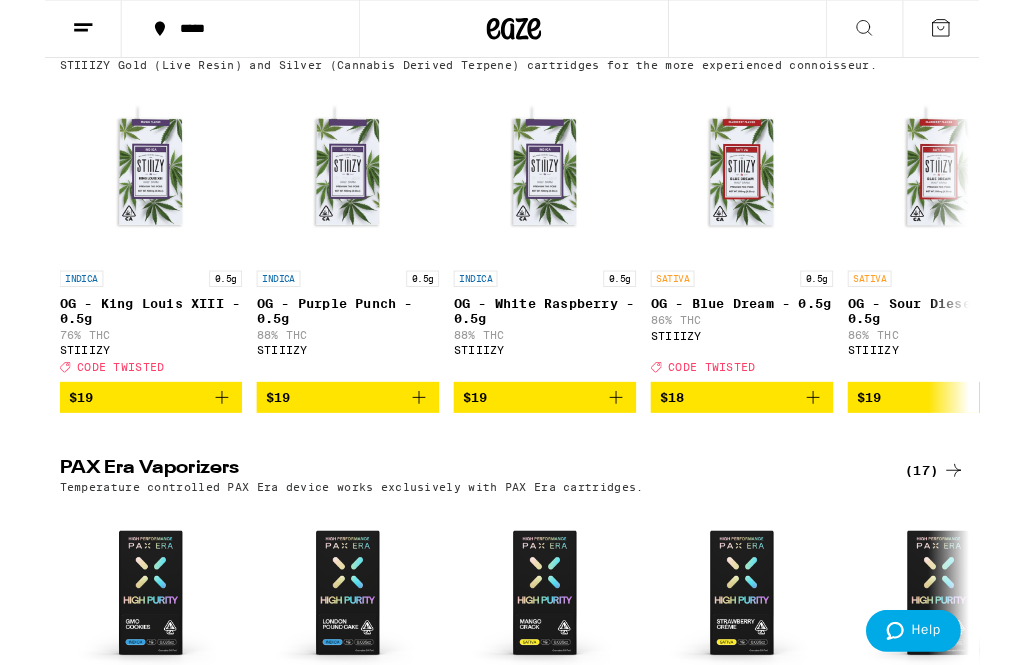 scroll, scrollTop: 2961, scrollLeft: 0, axis: vertical 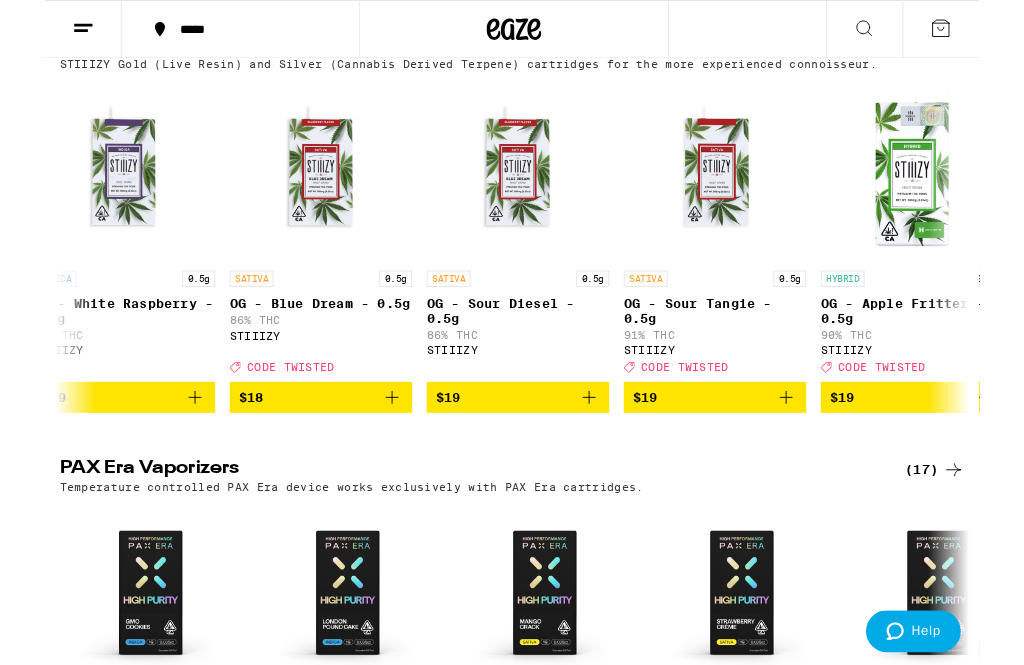 click on "$18" at bounding box center (303, 436) 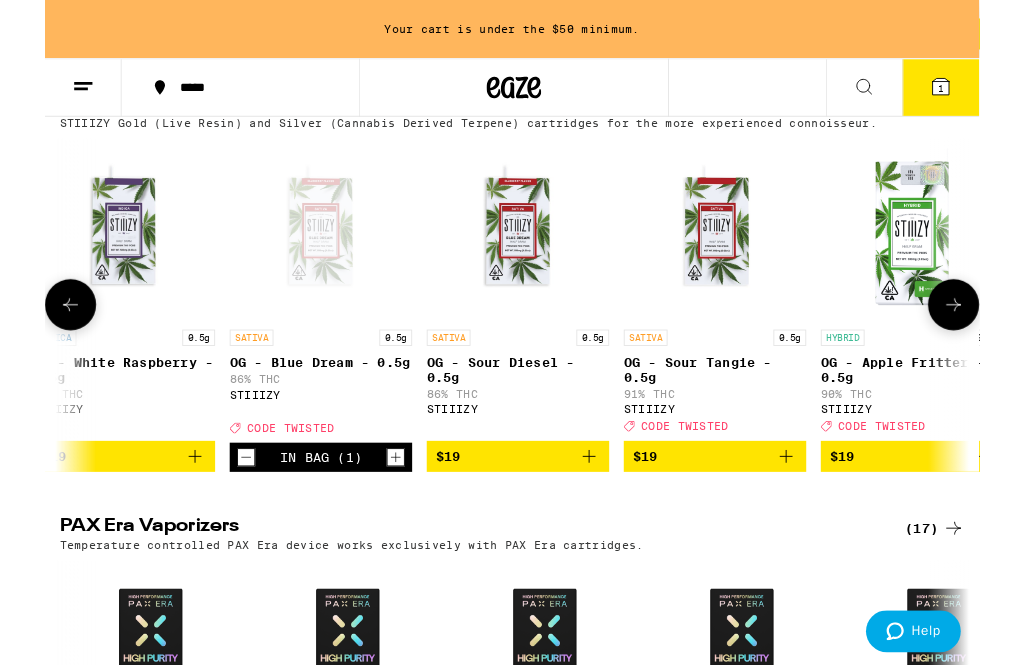 click 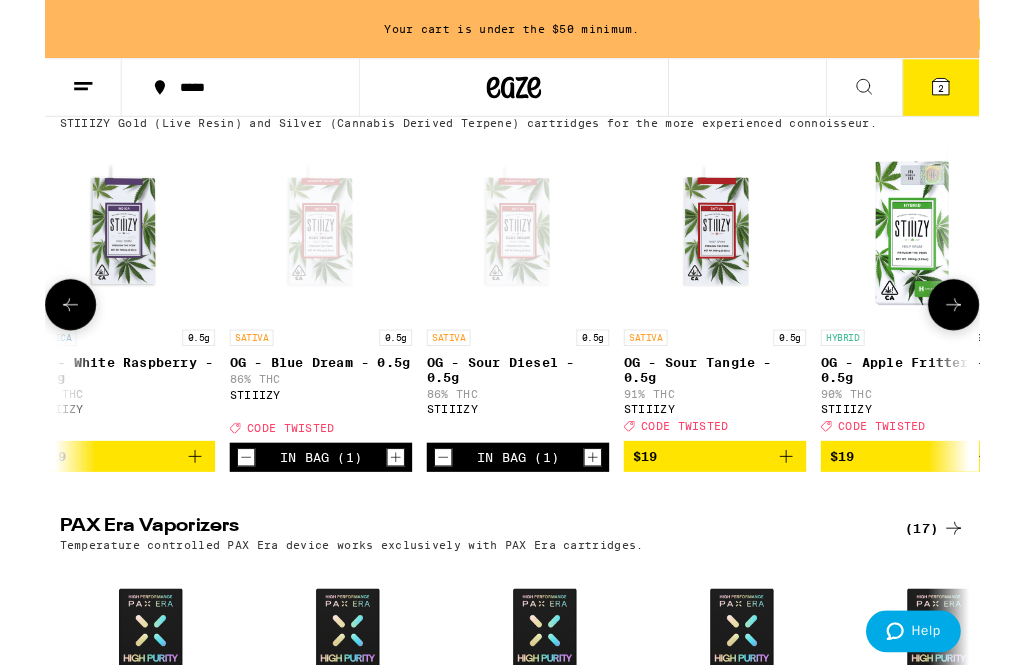 click 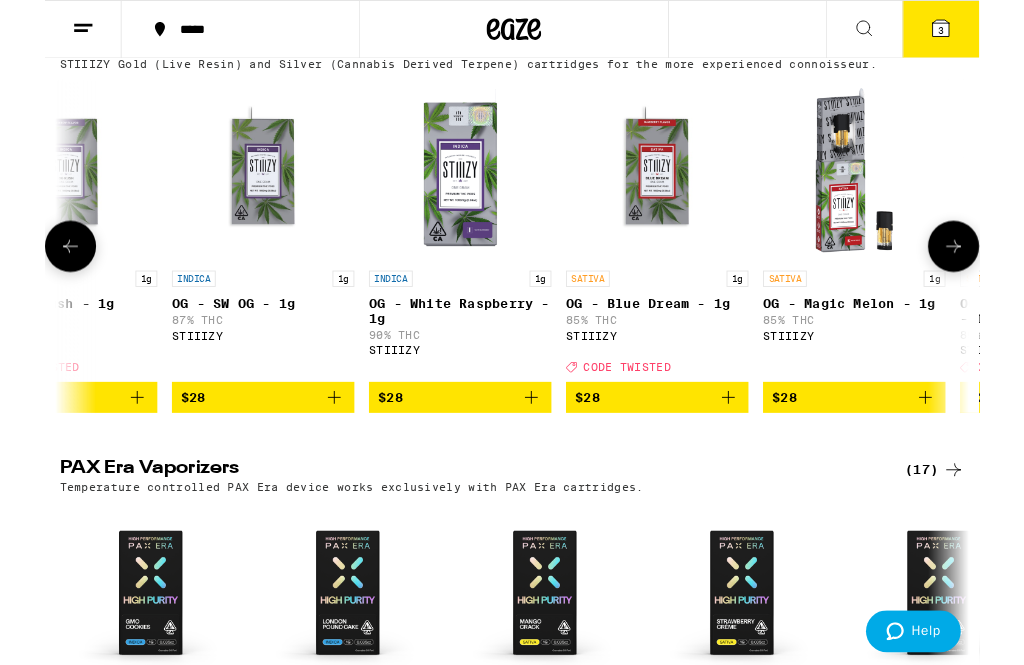 scroll, scrollTop: 0, scrollLeft: 1817, axis: horizontal 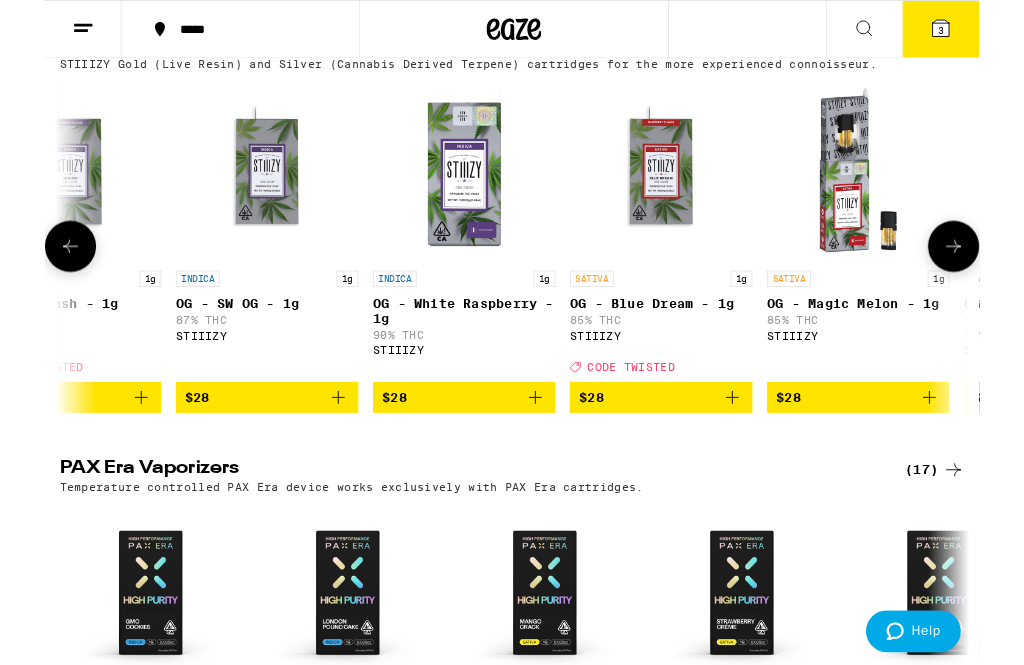click 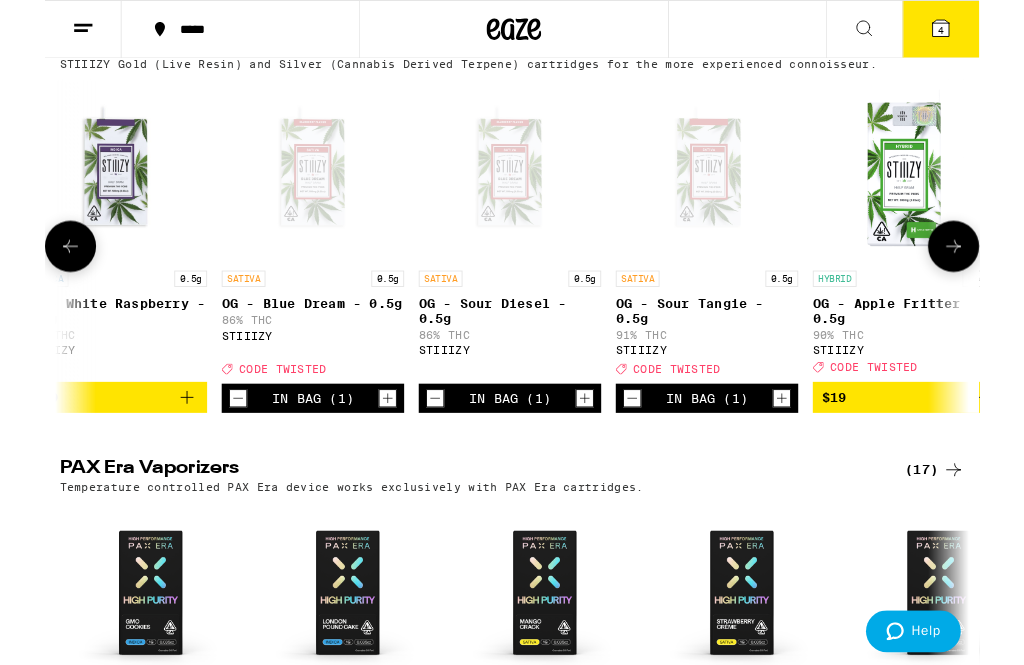 scroll, scrollTop: 0, scrollLeft: 468, axis: horizontal 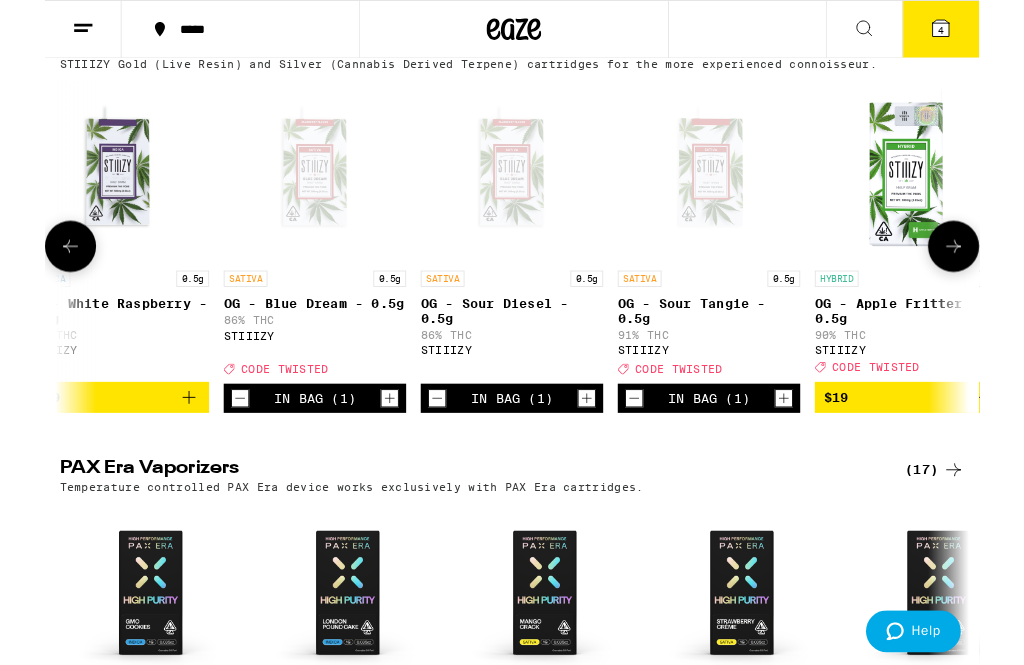 click 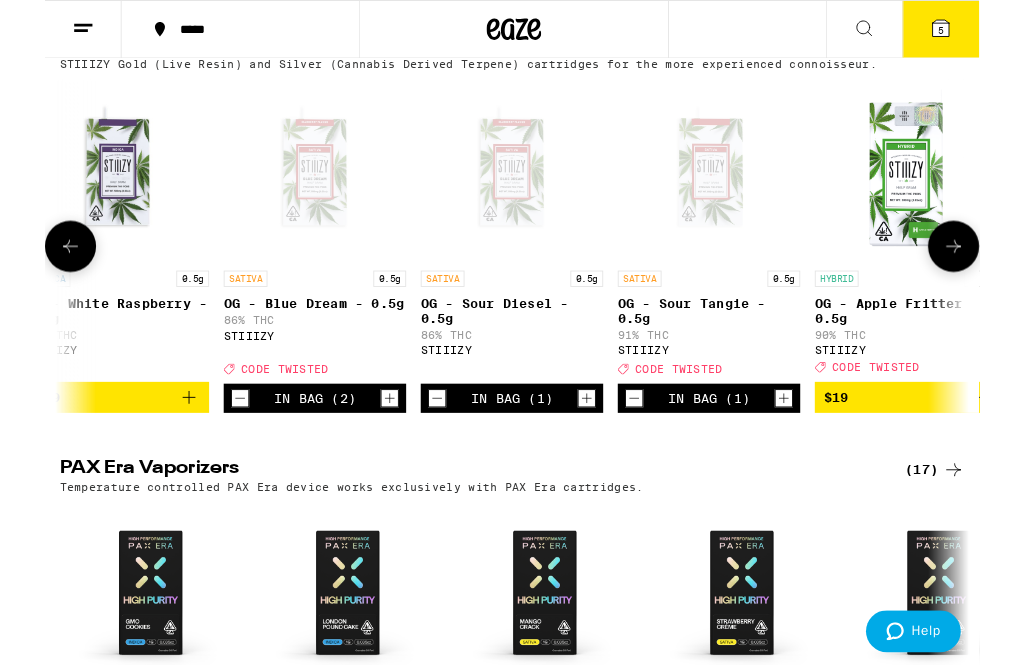 click 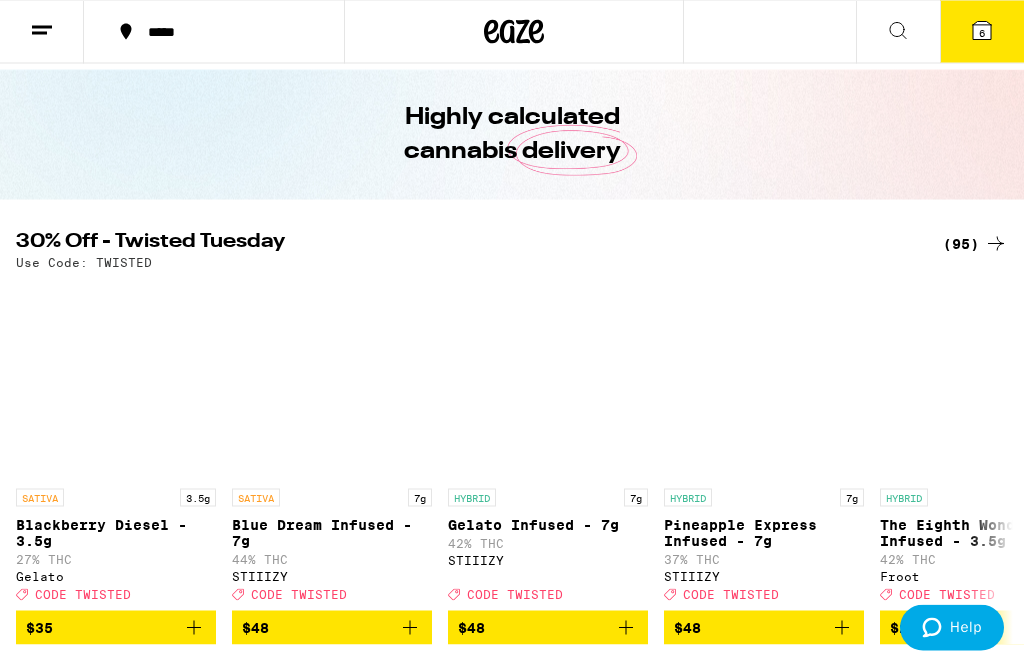 scroll, scrollTop: 0, scrollLeft: 0, axis: both 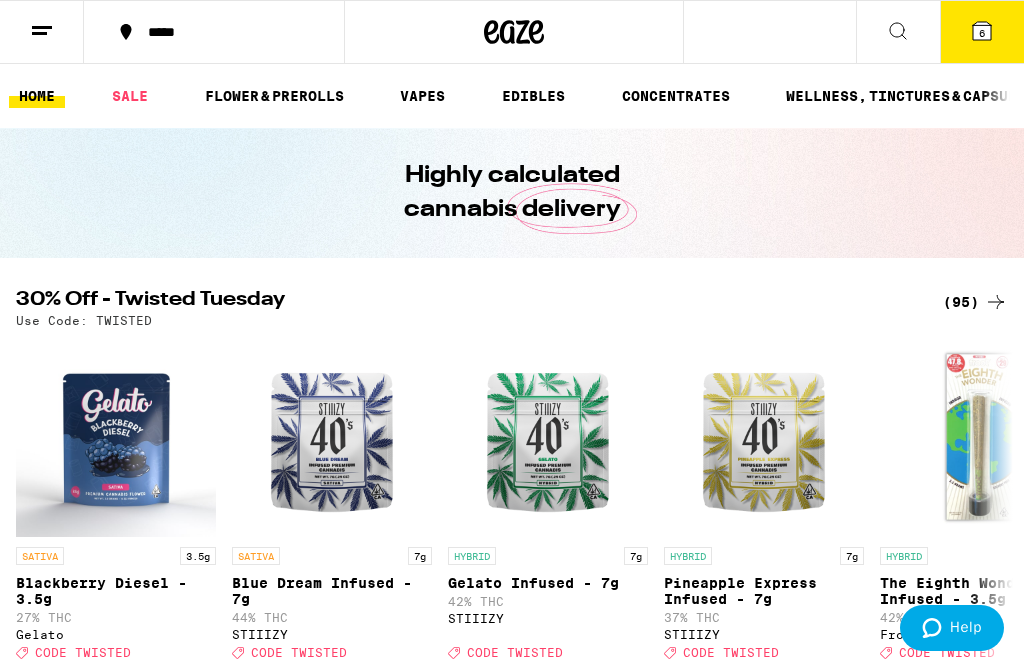 click 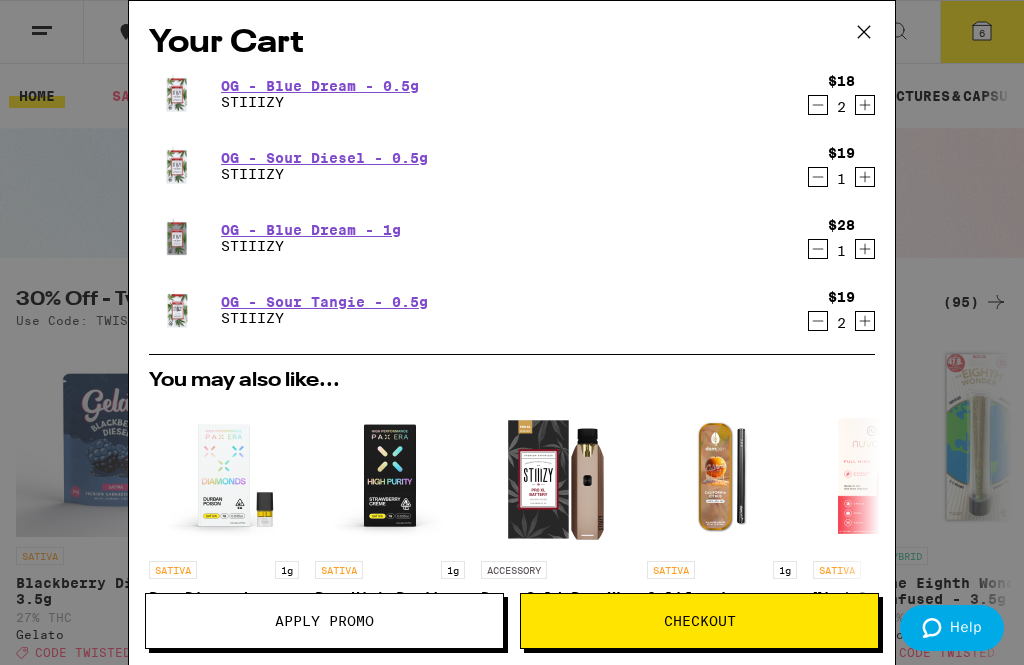 click on "Apply Promo" at bounding box center [324, 621] 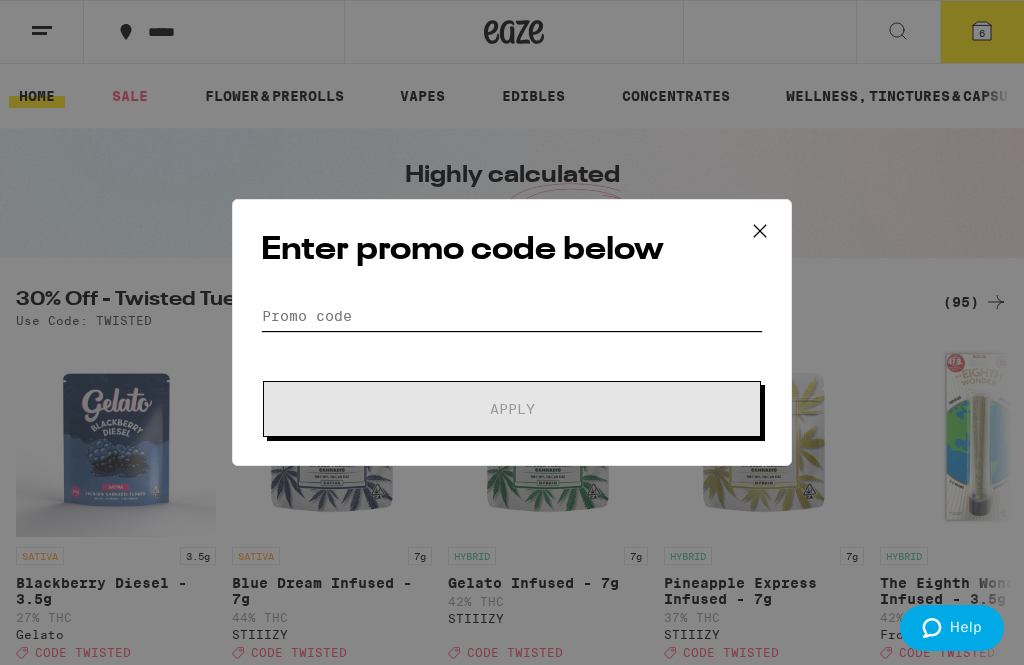 click on "Promo Code" at bounding box center [512, 316] 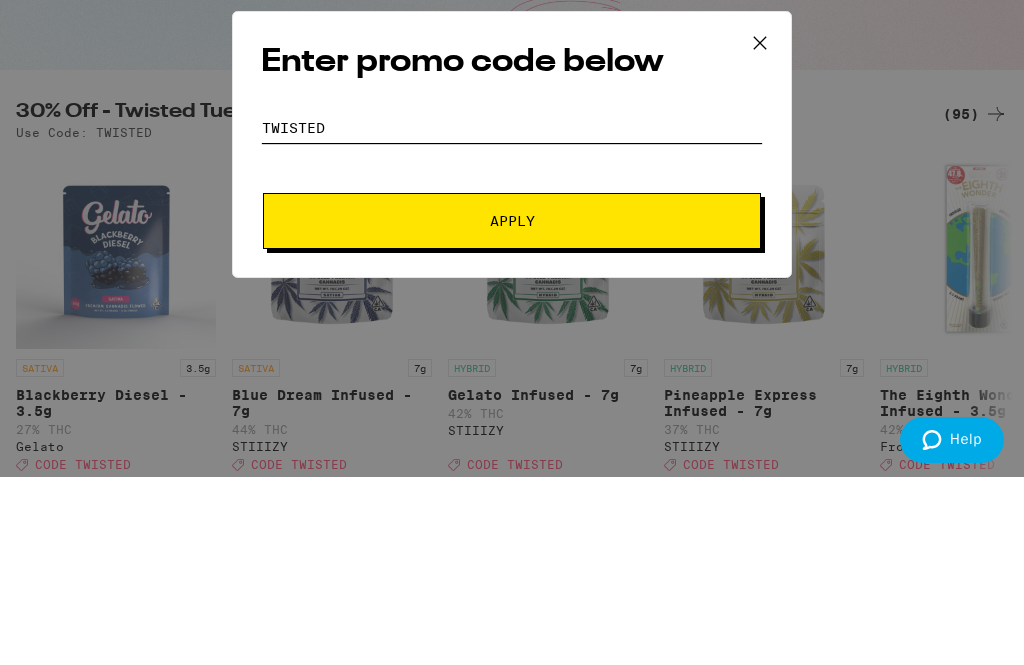 type on "Twisted" 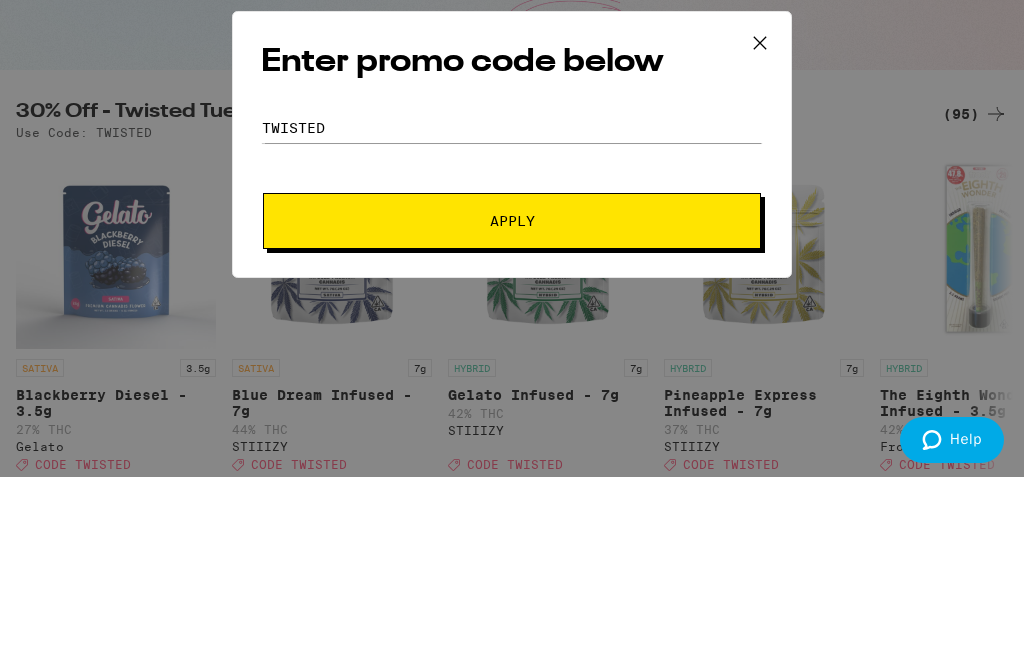 click on "Apply" at bounding box center (512, 409) 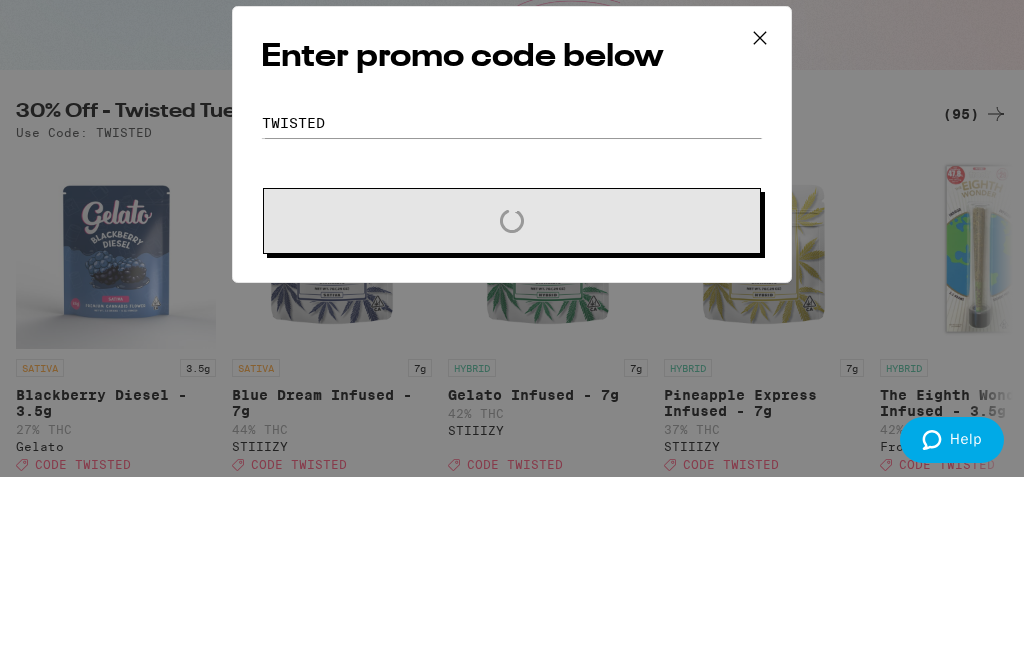 scroll, scrollTop: 188, scrollLeft: 0, axis: vertical 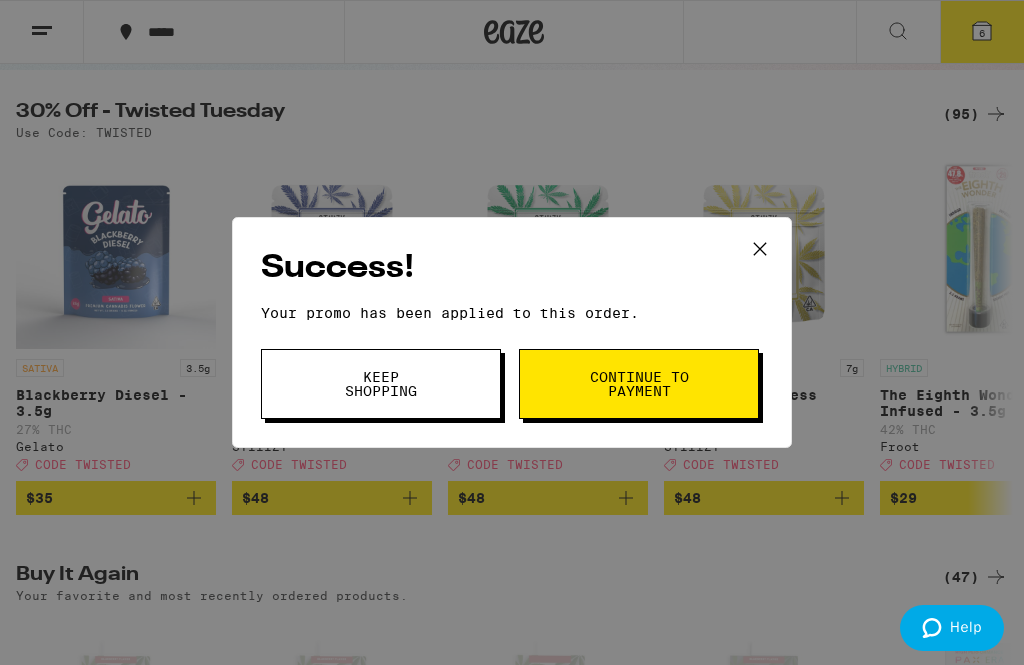 click on "Continue to payment" at bounding box center [639, 384] 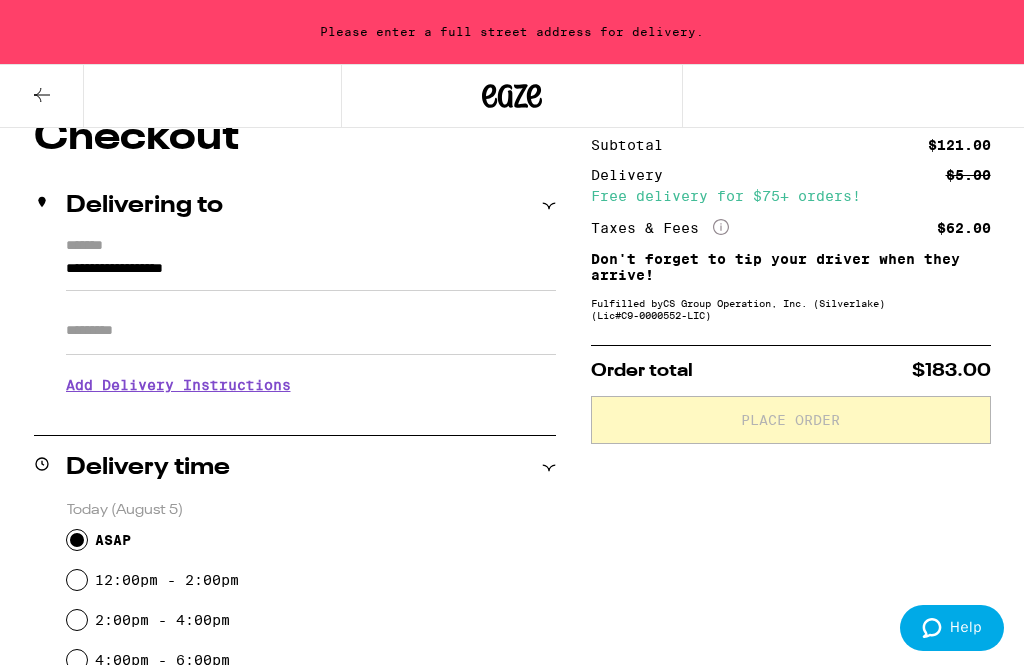 scroll, scrollTop: 21, scrollLeft: 0, axis: vertical 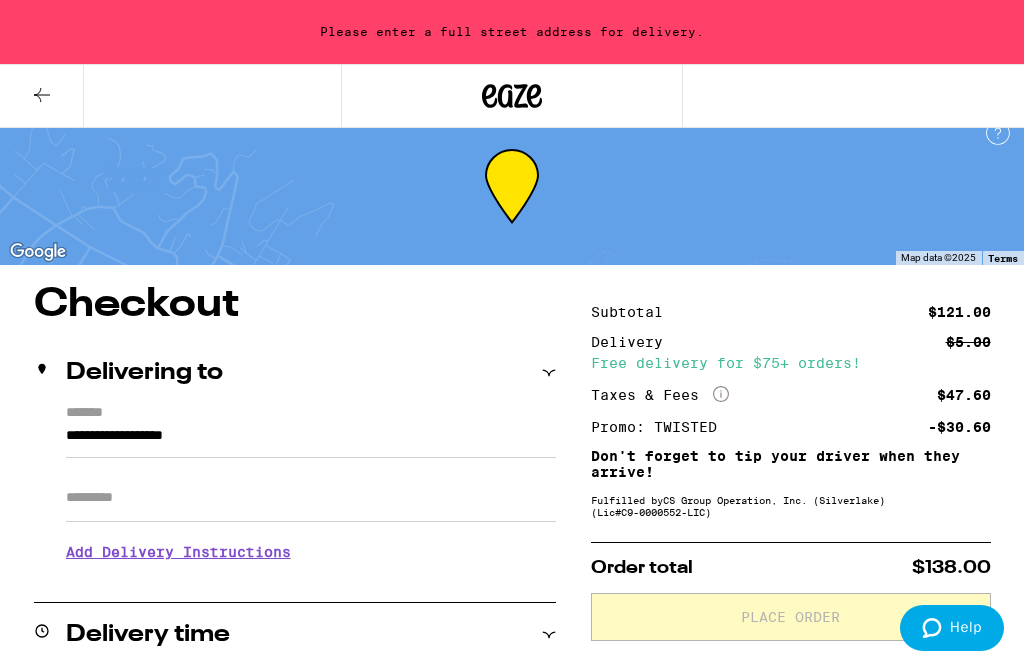 click on "**********" at bounding box center (311, 441) 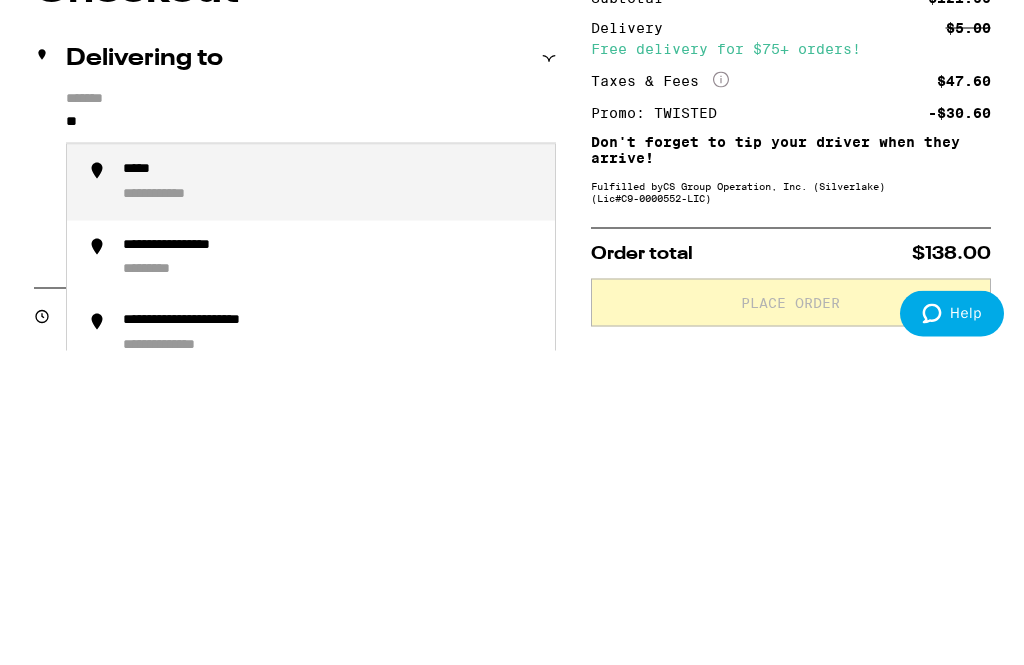 type on "*" 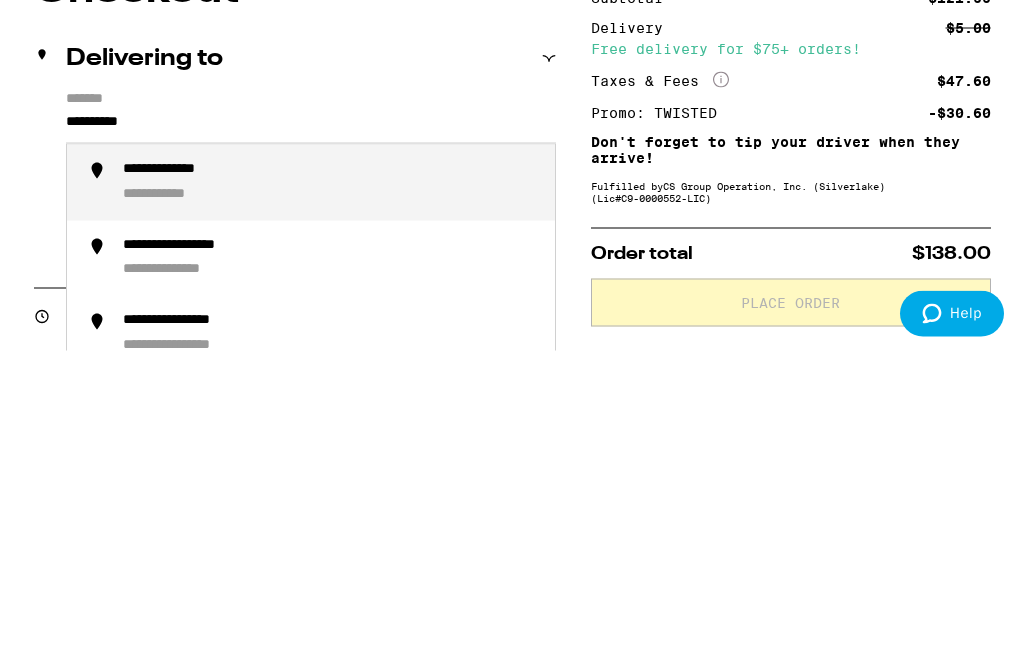 click on "[MASKED] [MASKED]" at bounding box center [331, 497] 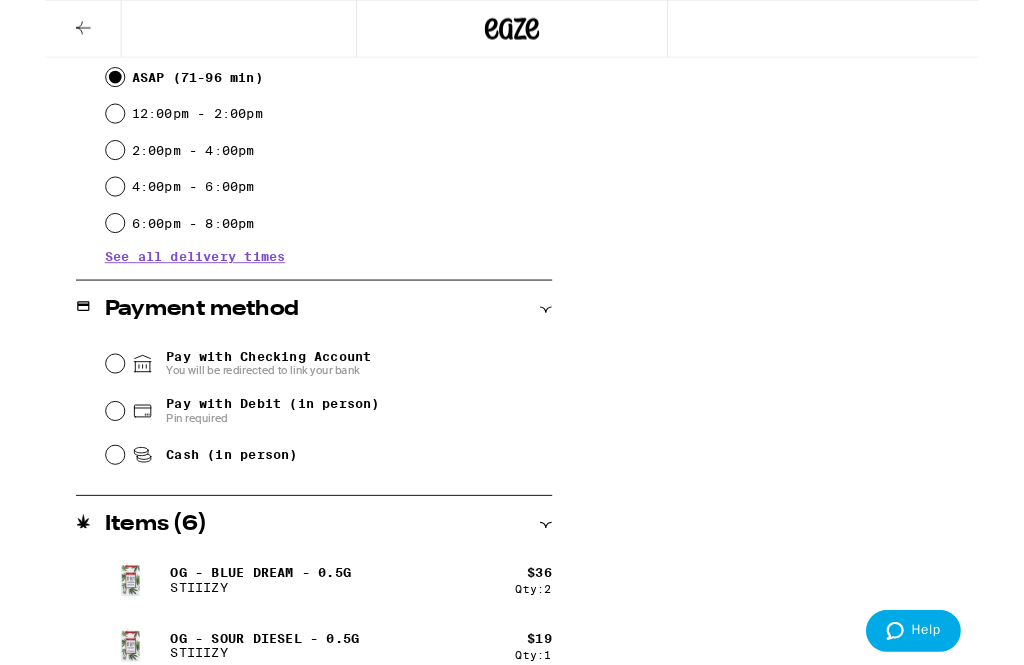 scroll, scrollTop: 587, scrollLeft: 0, axis: vertical 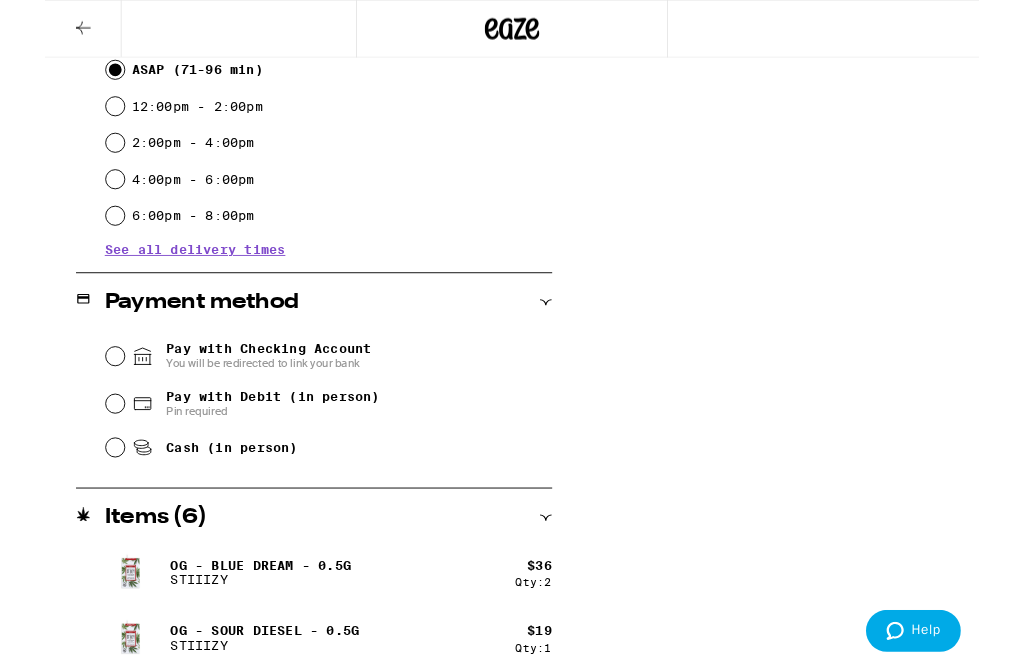 click on "Cash (in person)" at bounding box center [77, 491] 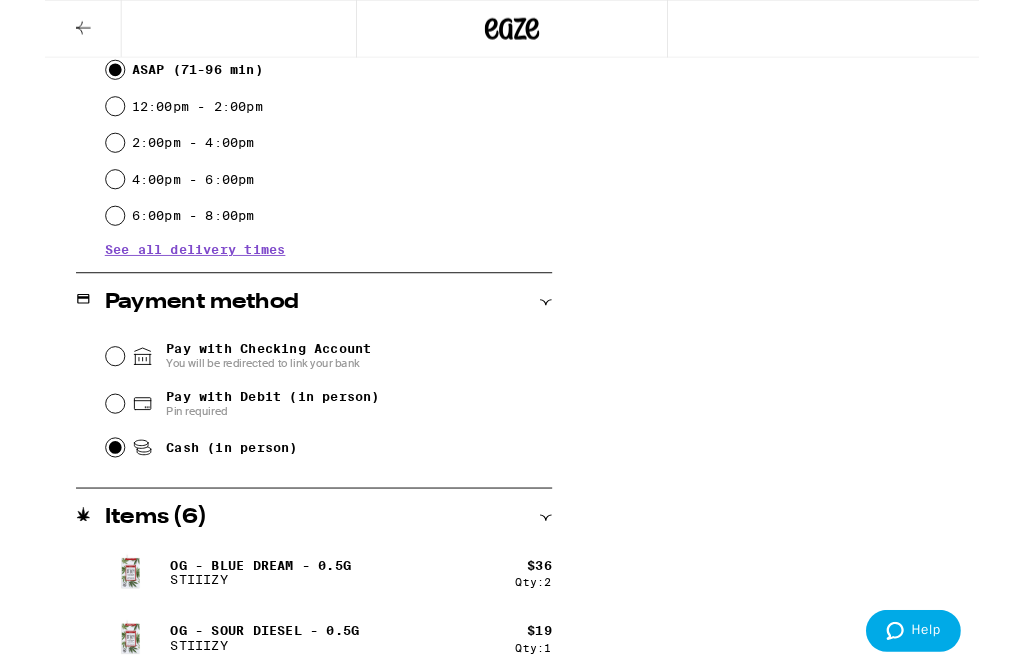 radio on "true" 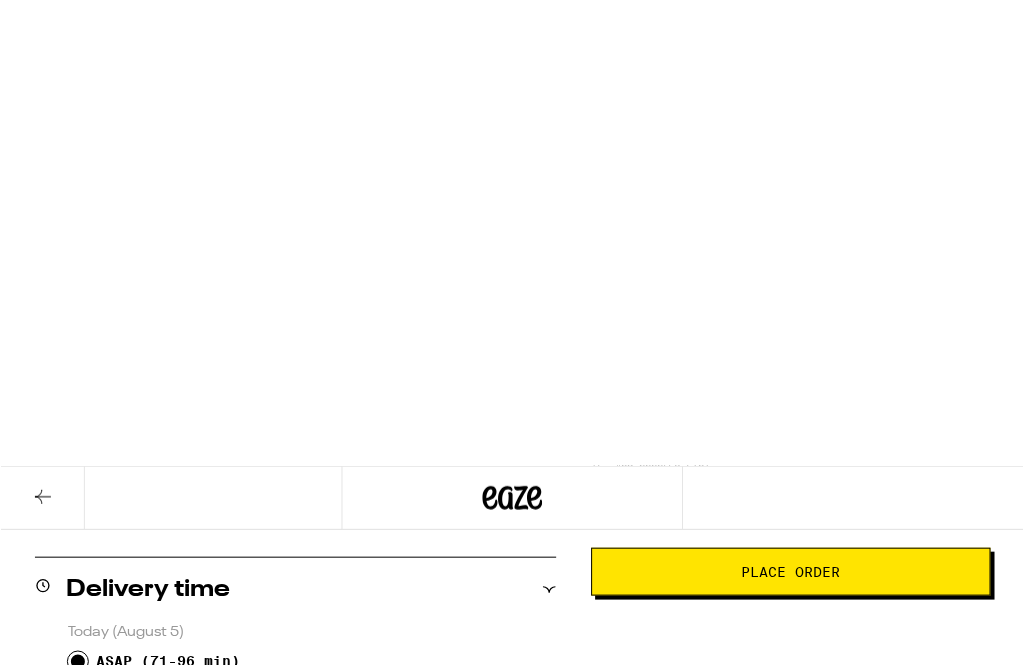 scroll, scrollTop: 0, scrollLeft: 0, axis: both 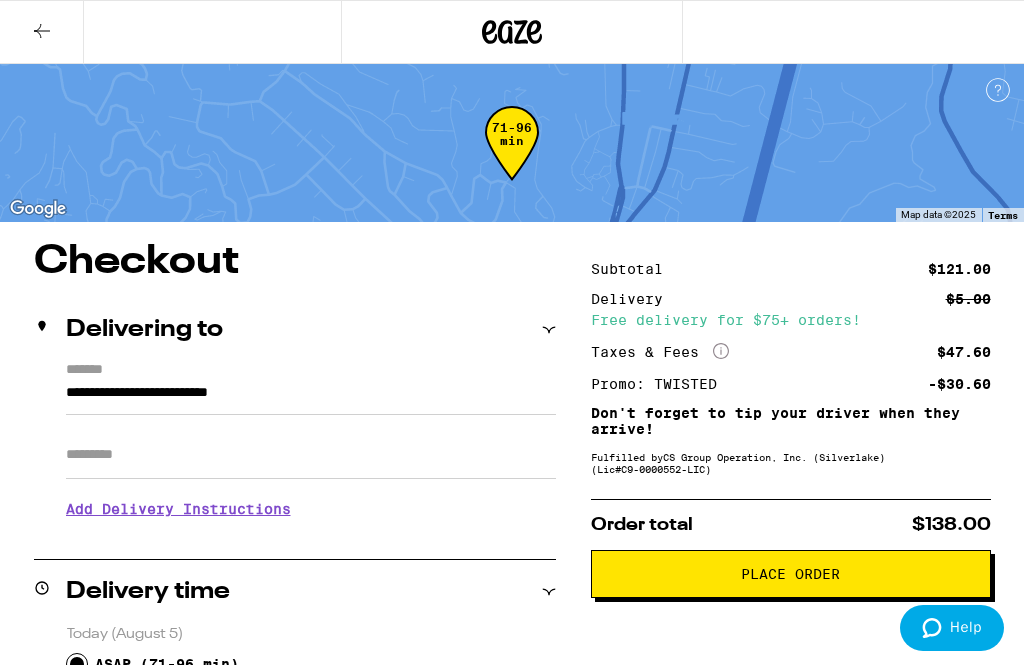 click on "Place Order" at bounding box center (790, 574) 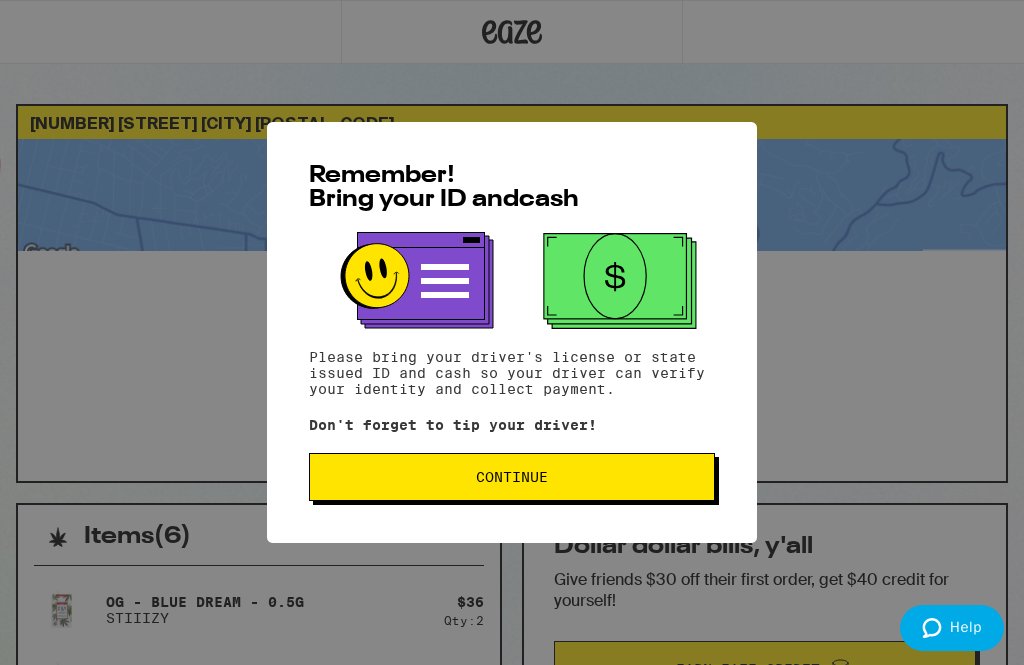 click on "Continue" at bounding box center [512, 477] 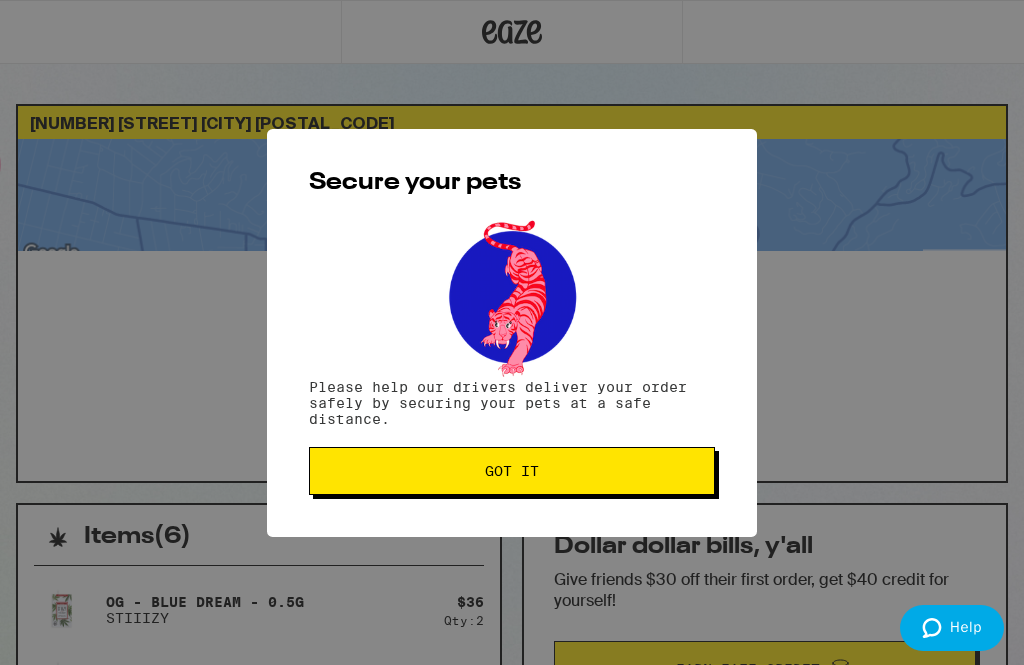 click on "Got it" at bounding box center [512, 471] 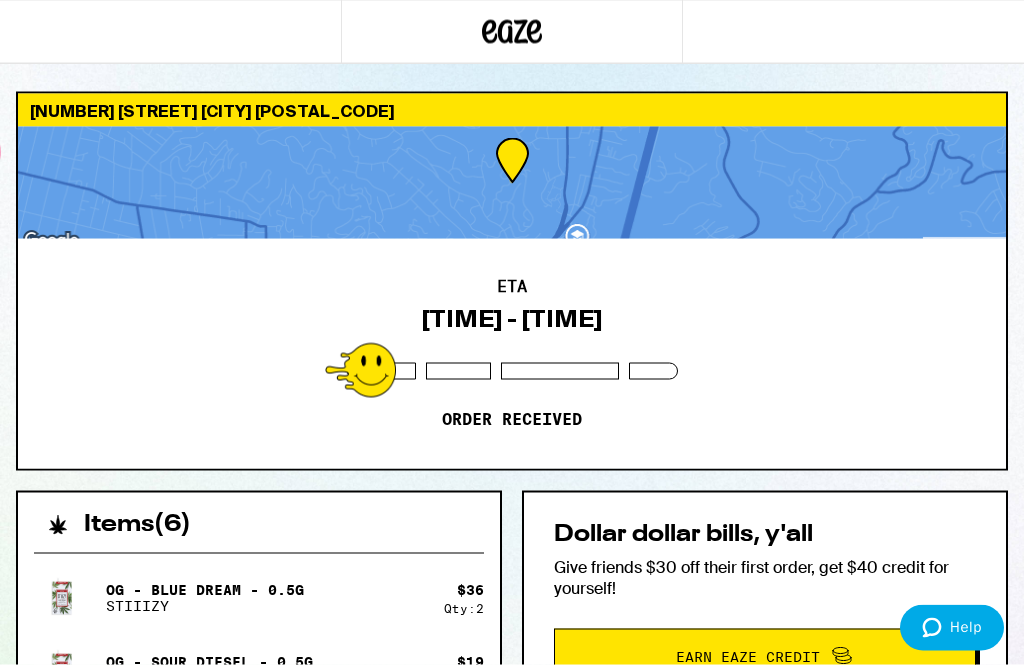 scroll, scrollTop: 0, scrollLeft: 0, axis: both 